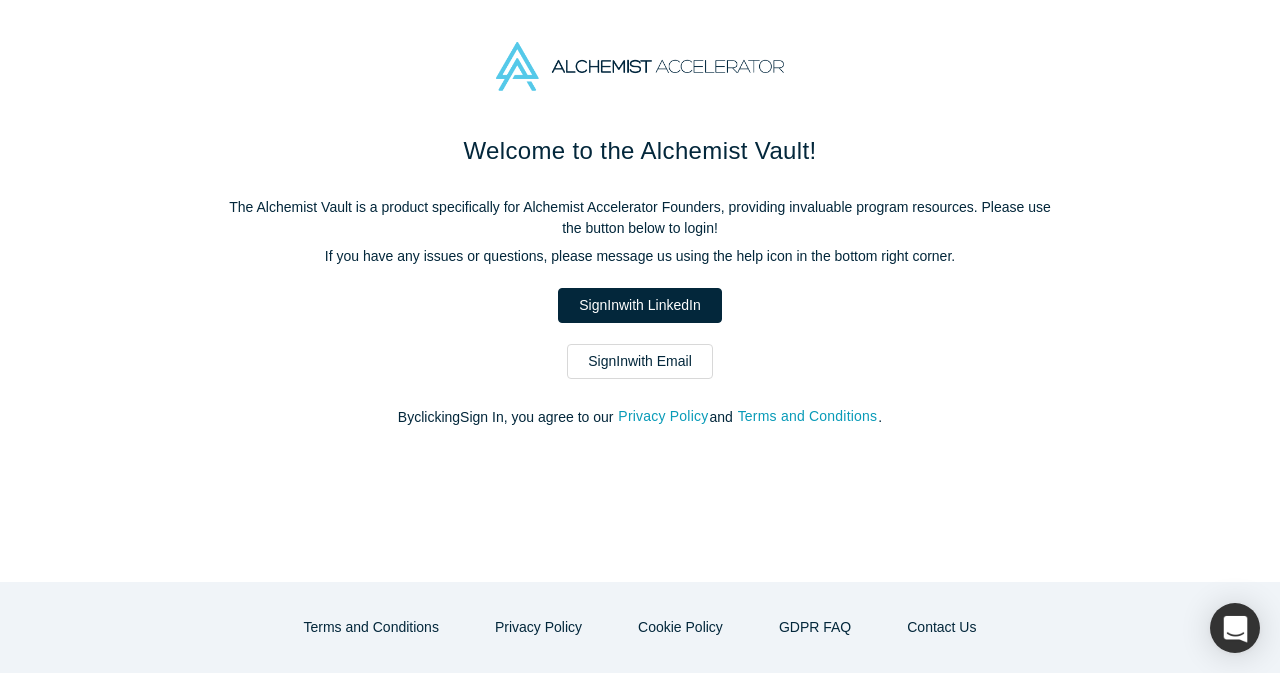 scroll, scrollTop: 0, scrollLeft: 0, axis: both 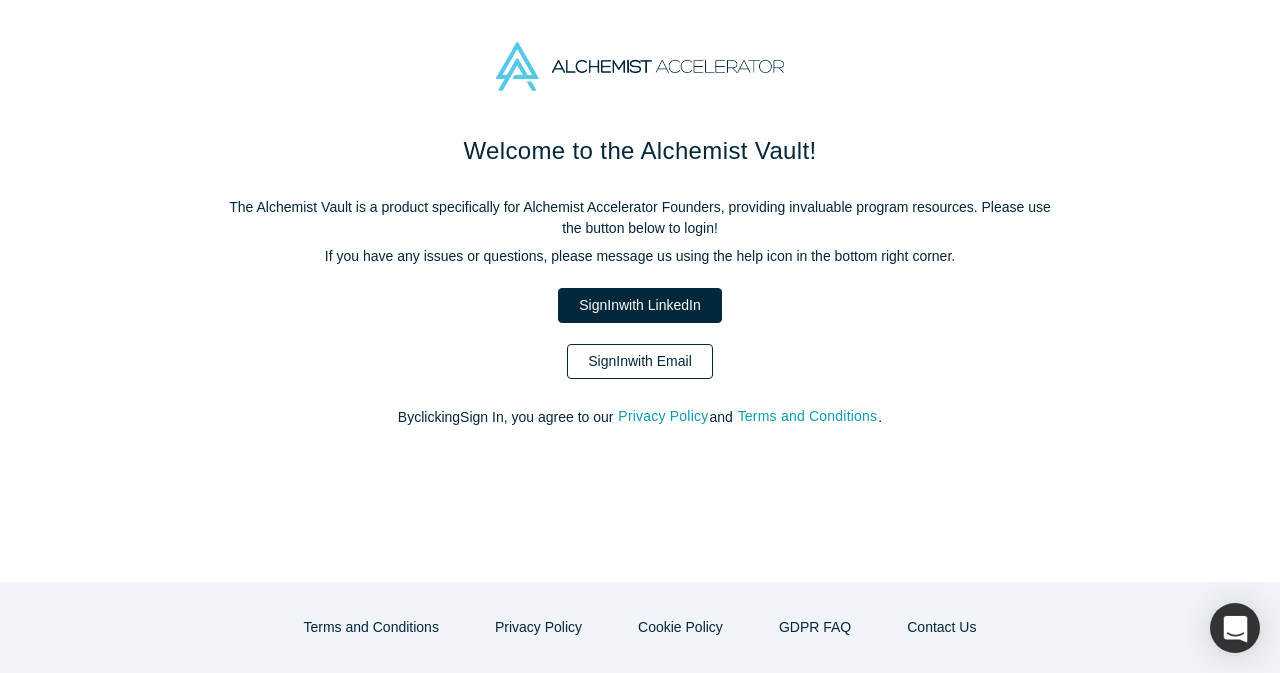 click on "Sign  In  with Email" at bounding box center (640, 361) 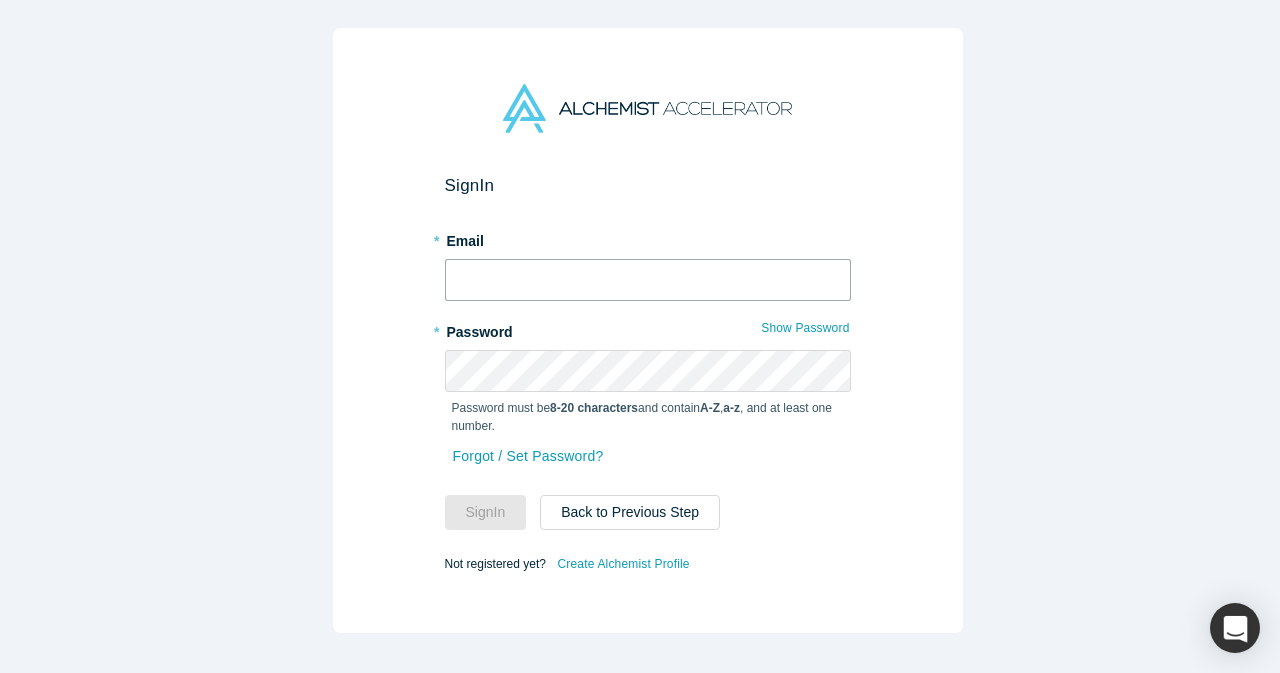 type on "[EMAIL]" 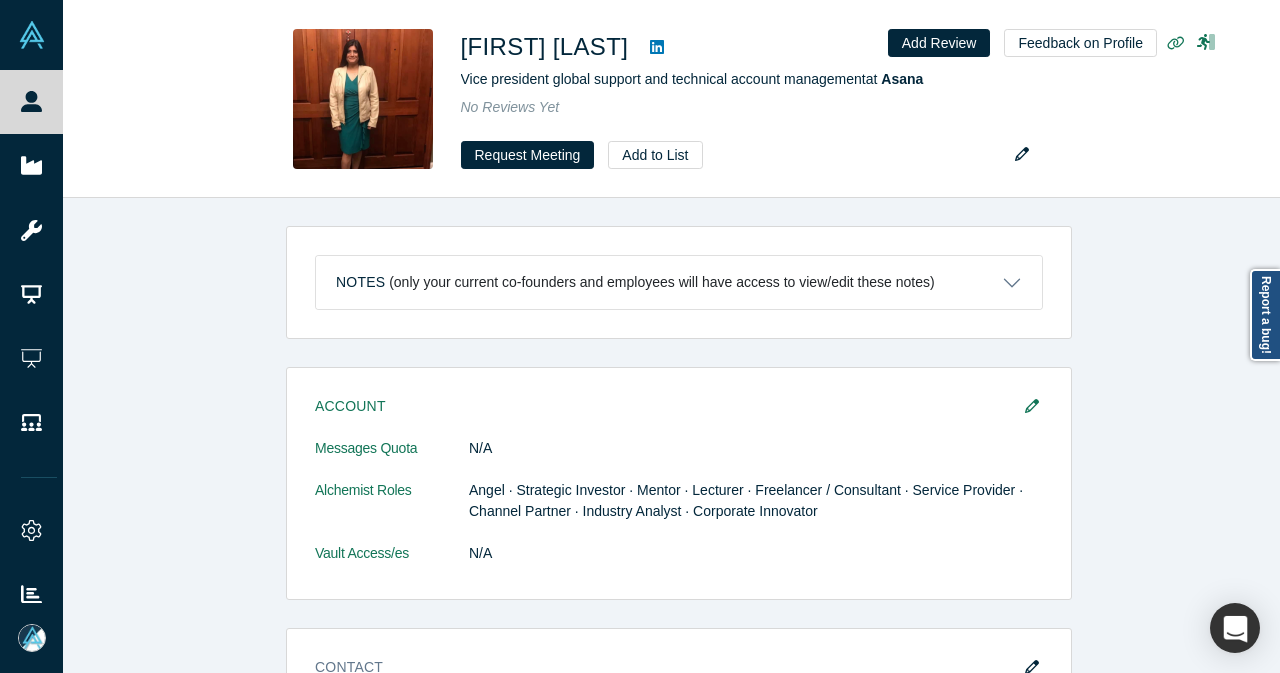 scroll, scrollTop: 200, scrollLeft: 0, axis: vertical 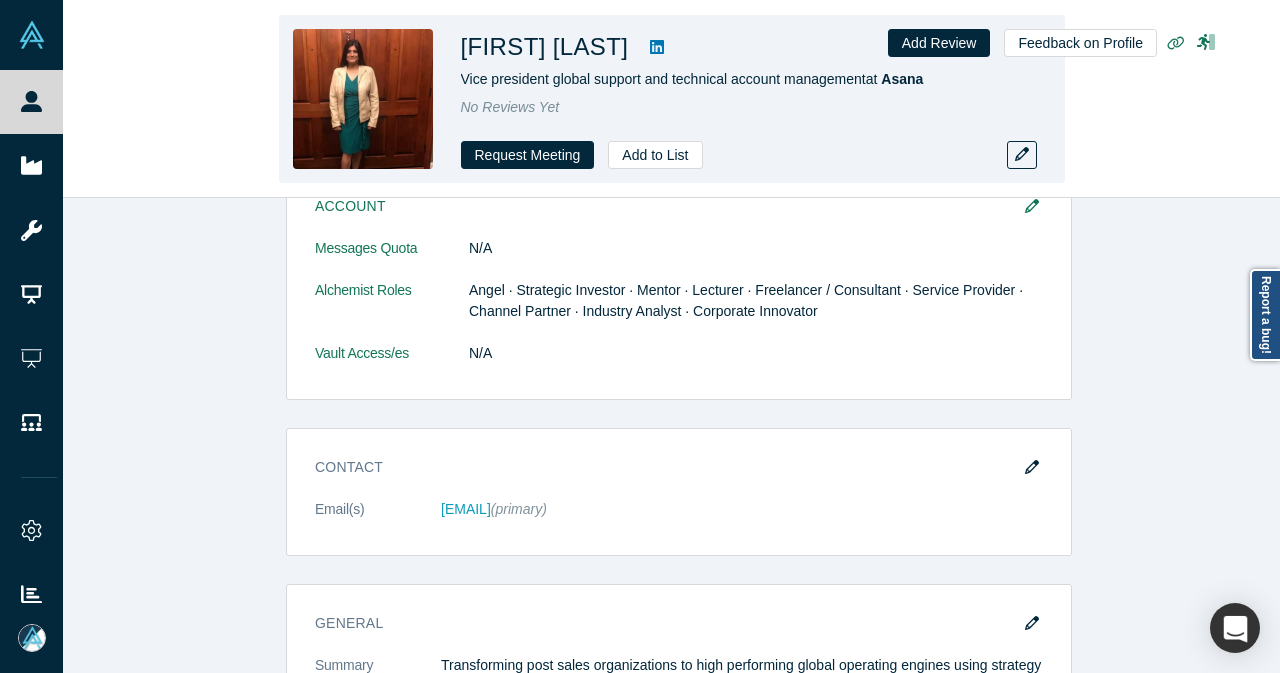 click 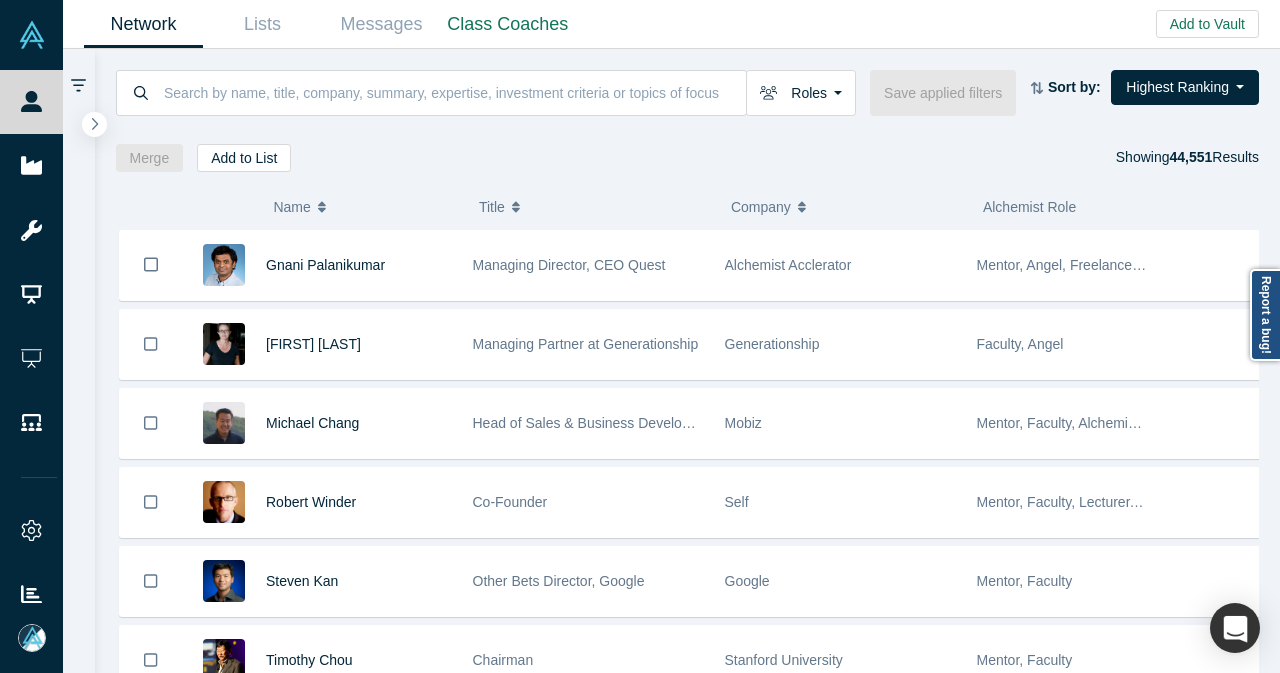 scroll, scrollTop: 0, scrollLeft: 0, axis: both 